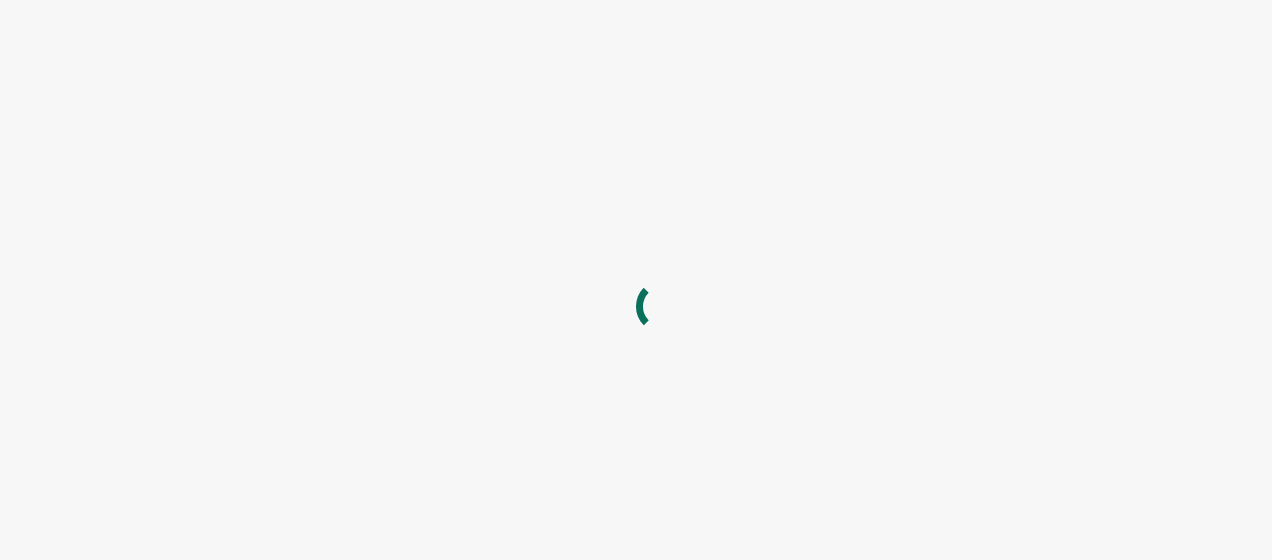 scroll, scrollTop: 0, scrollLeft: 0, axis: both 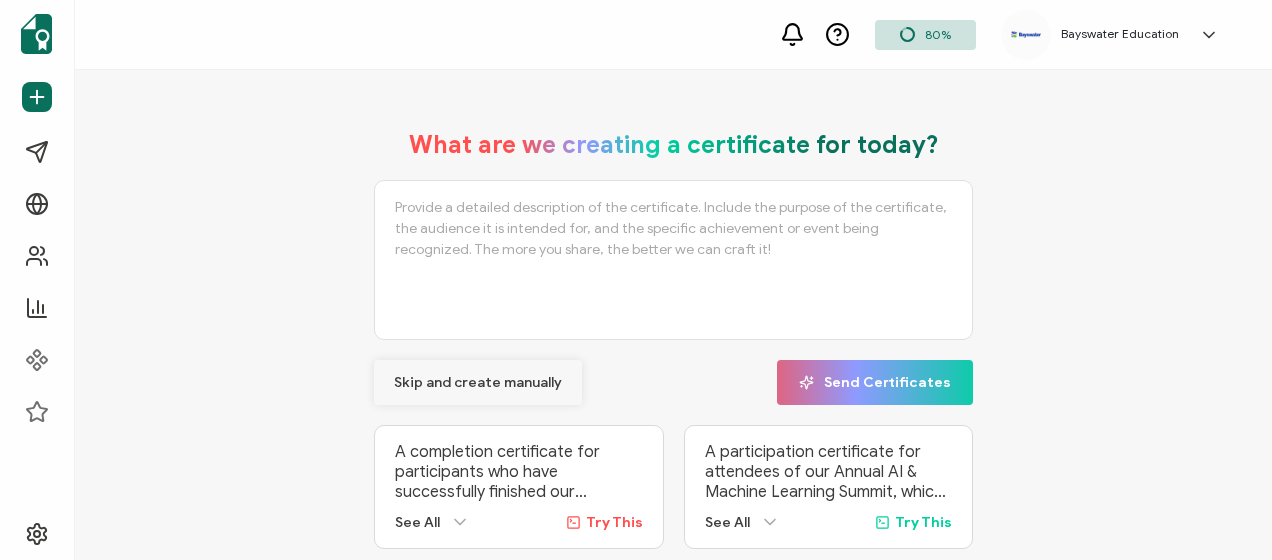 click on "Skip and create manually" at bounding box center [478, 383] 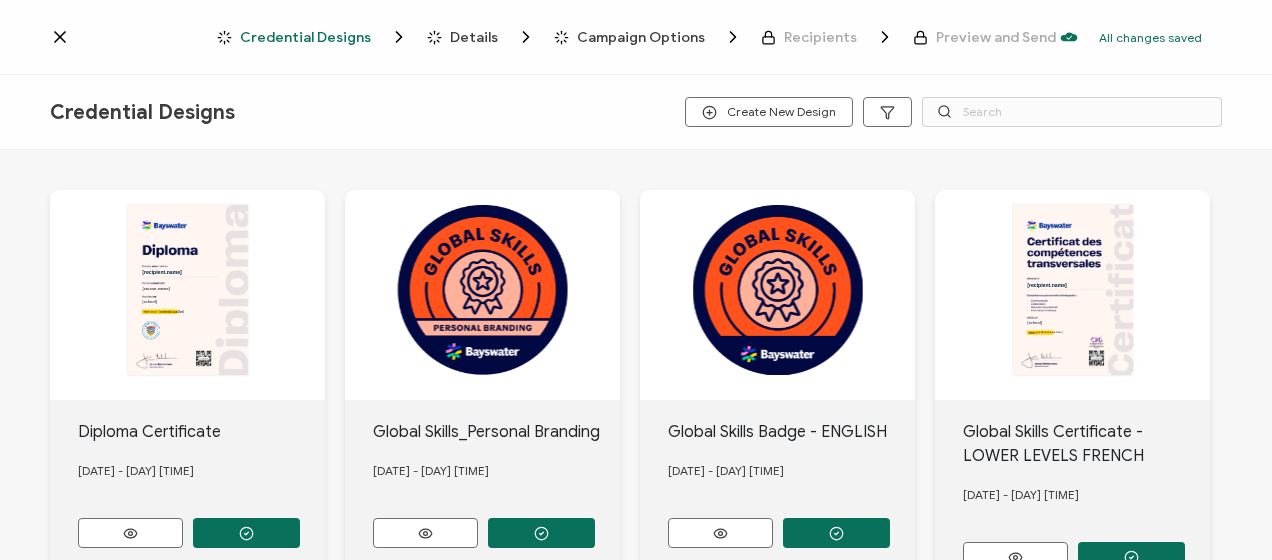 click 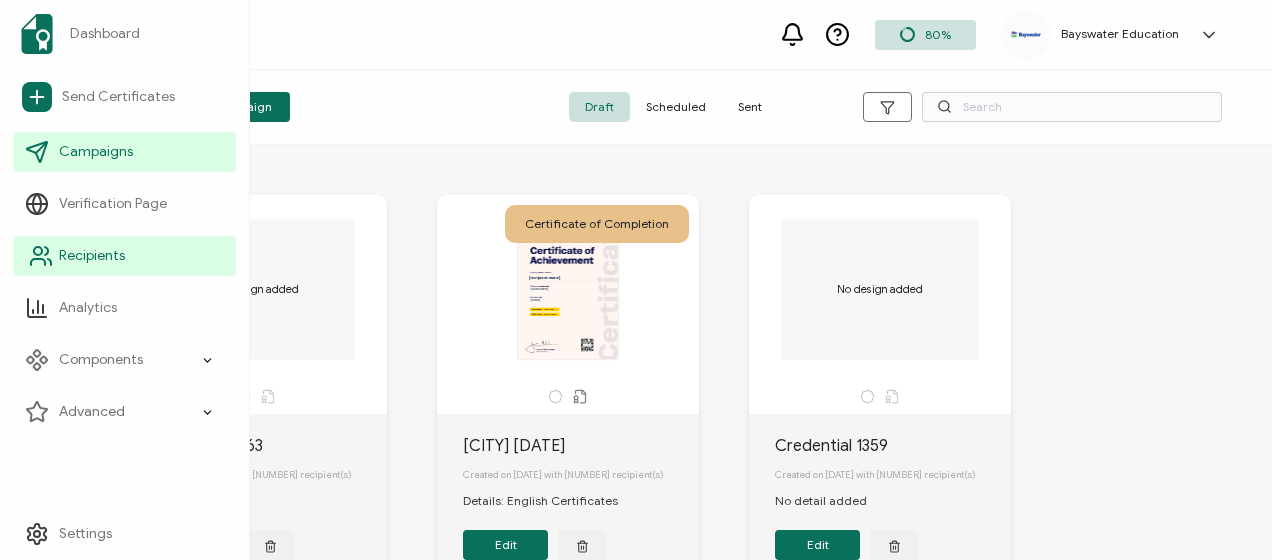 click on "Recipients" at bounding box center [92, 256] 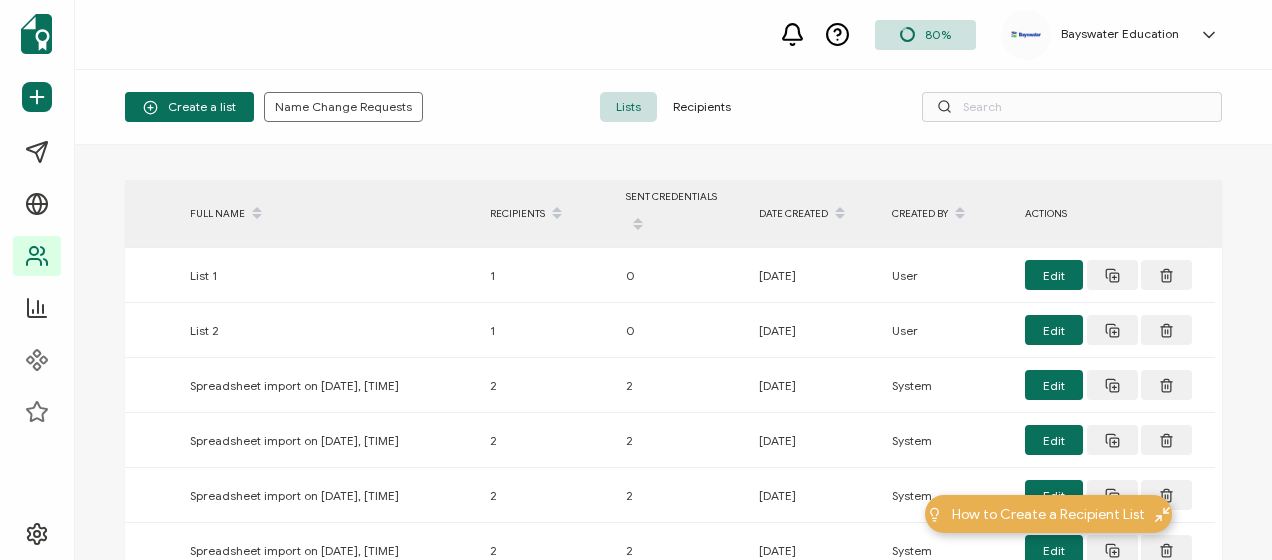 click on "Recipients" at bounding box center (702, 107) 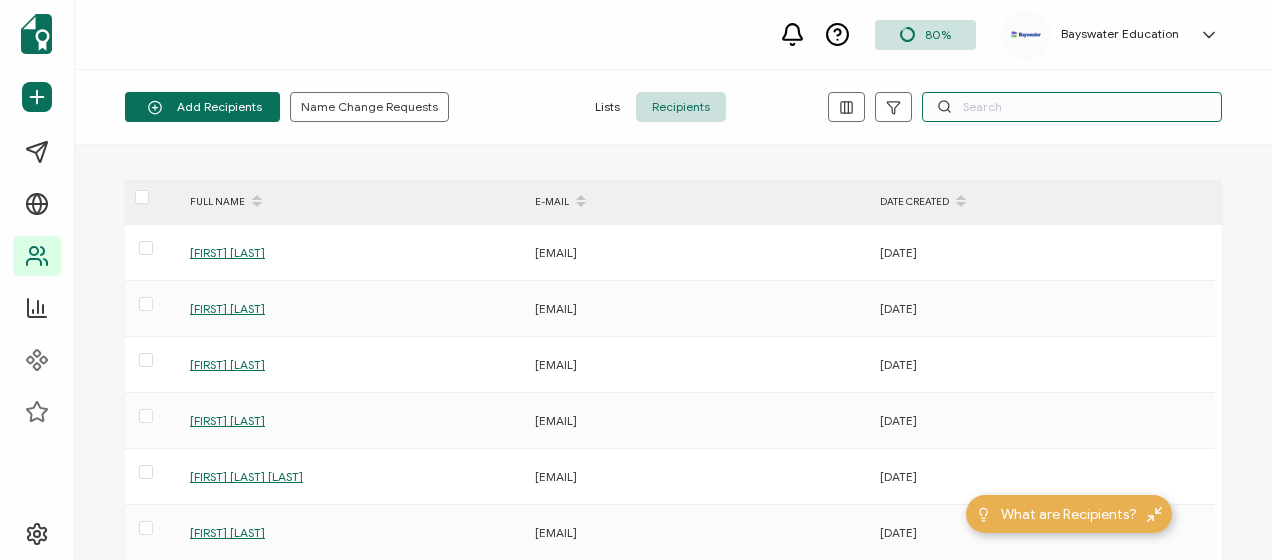 click at bounding box center [1072, 107] 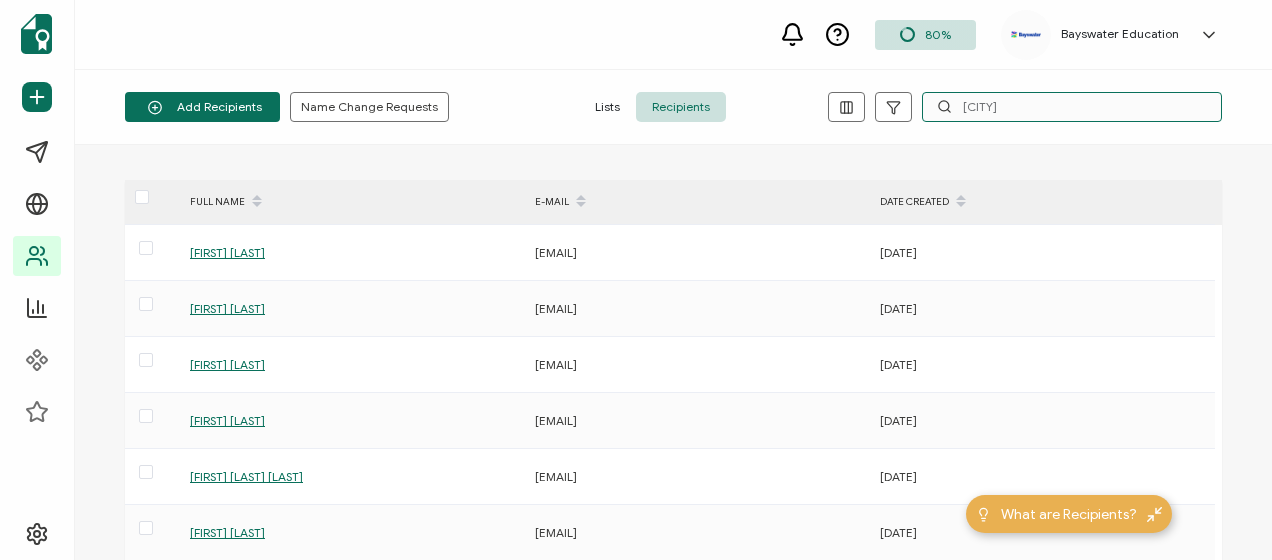 type on "[CITY]" 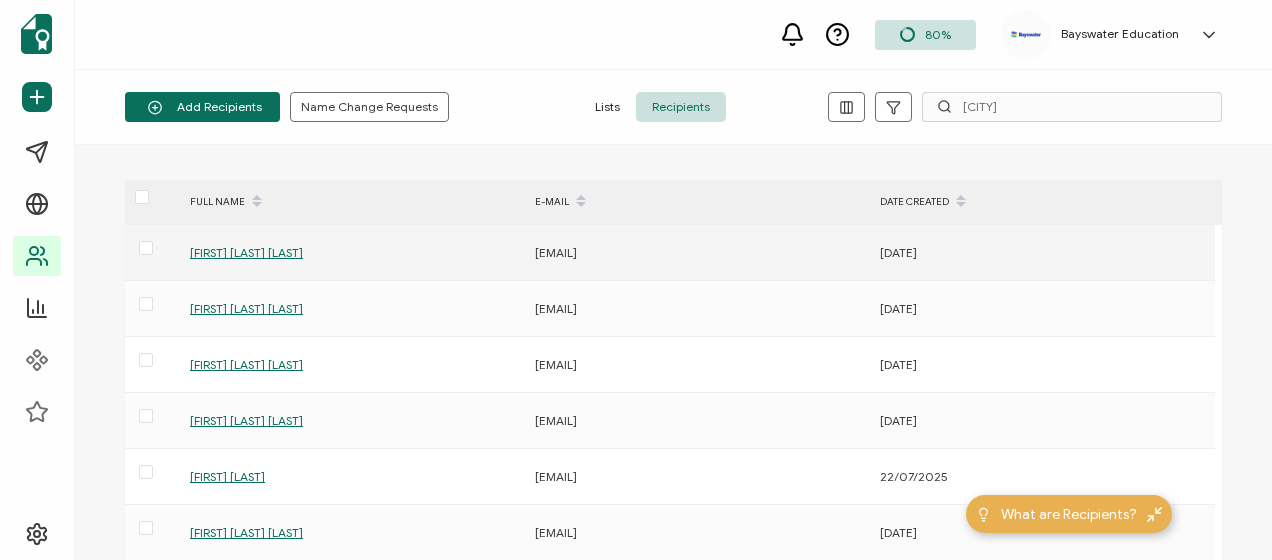 click on "[FIRST] [LAST] [LAST]" at bounding box center (246, 252) 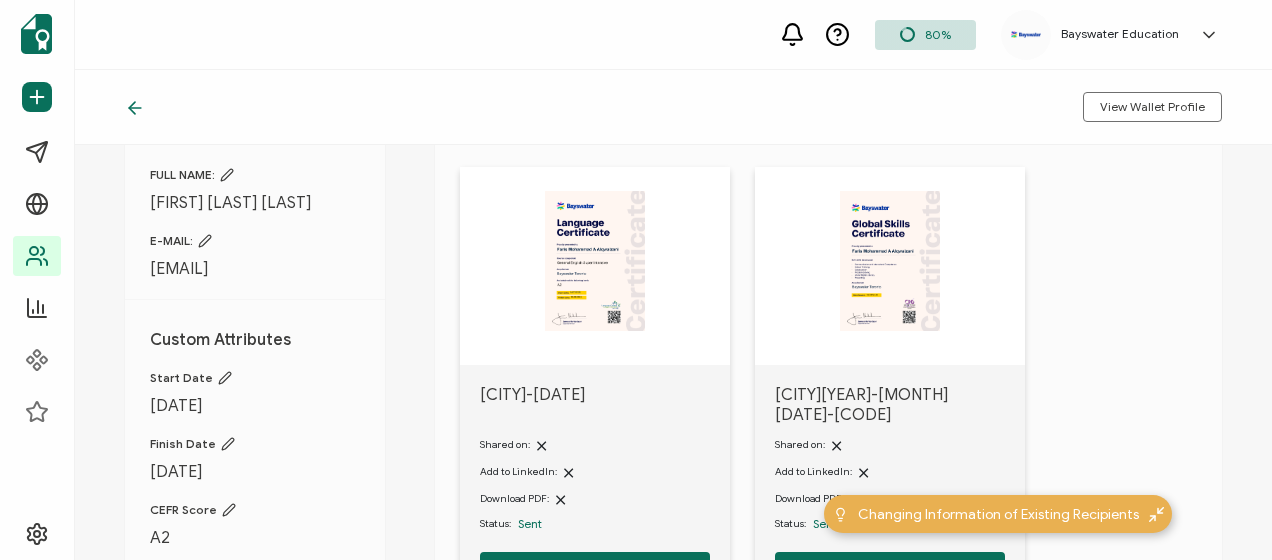 scroll, scrollTop: 200, scrollLeft: 0, axis: vertical 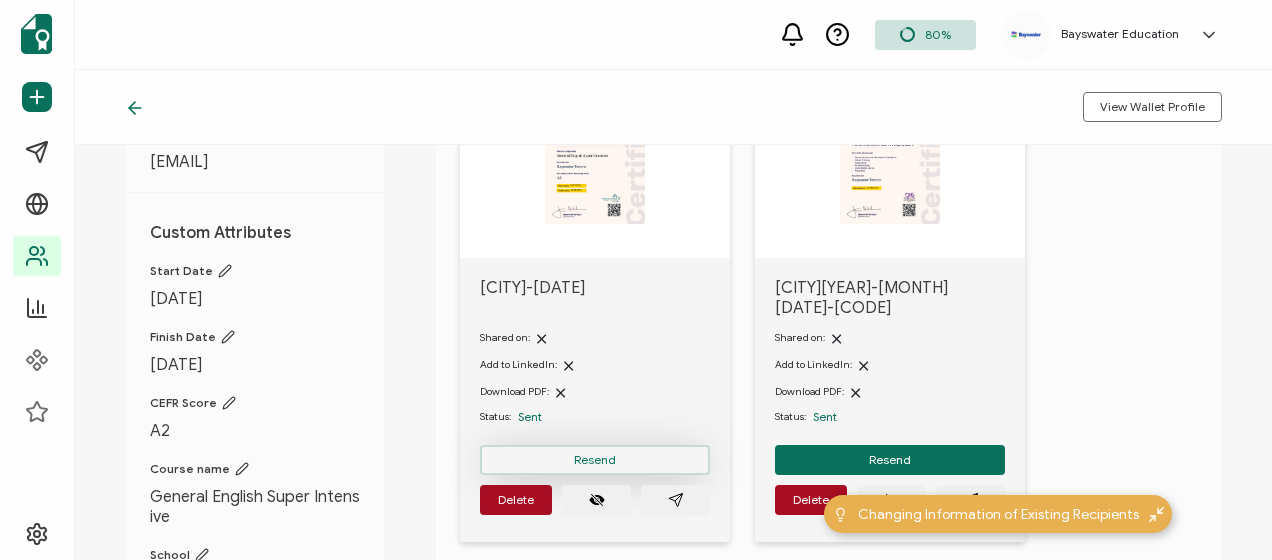 click on "Resend" at bounding box center [595, 460] 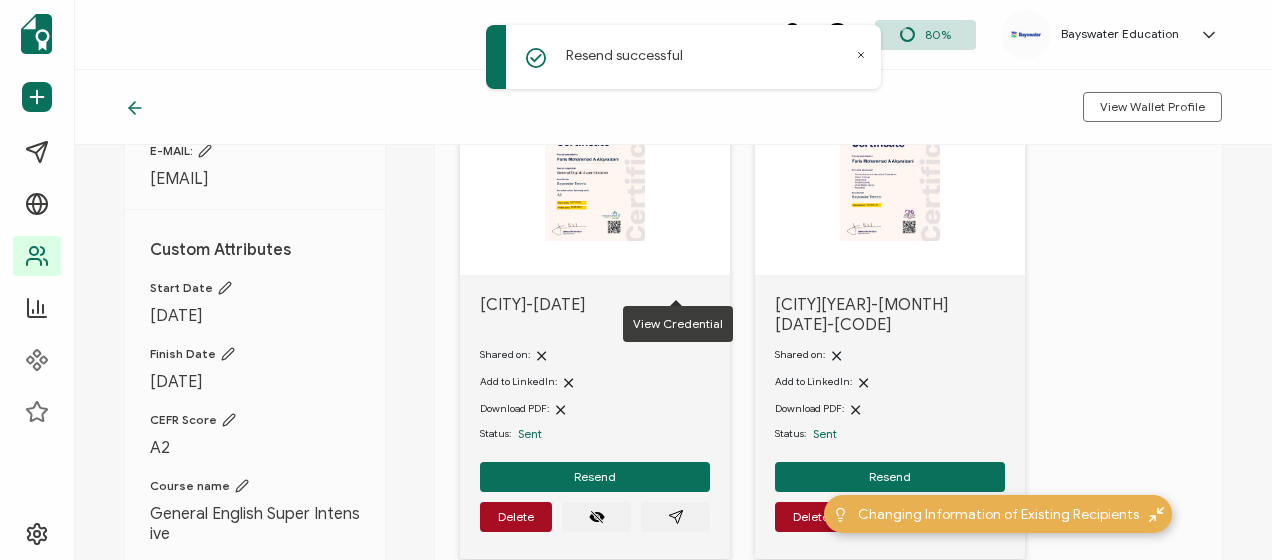 scroll, scrollTop: 0, scrollLeft: 0, axis: both 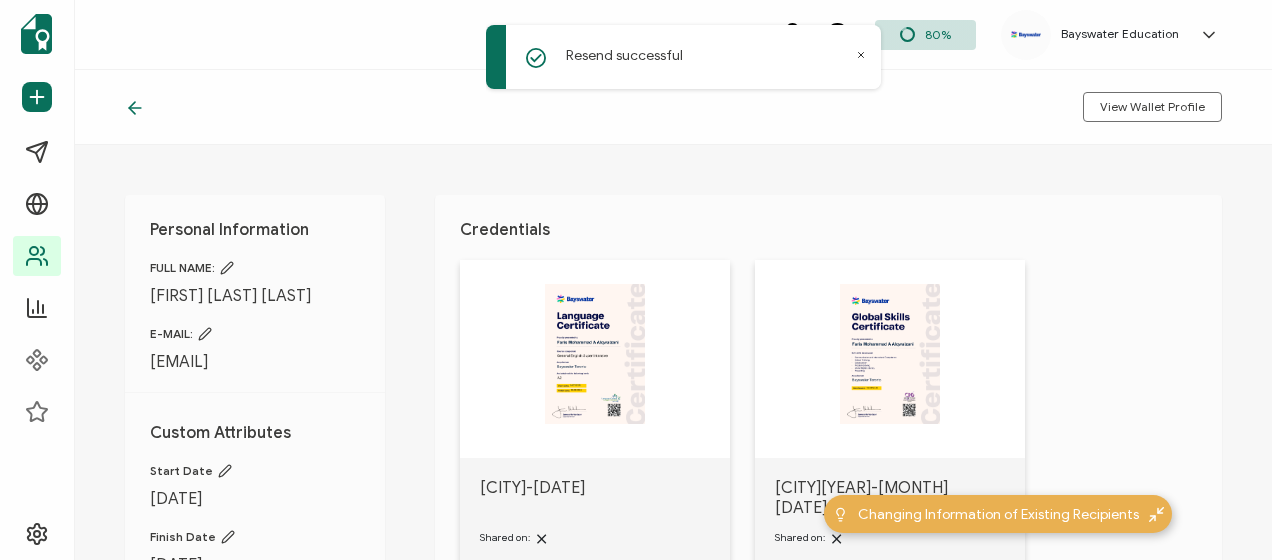 click 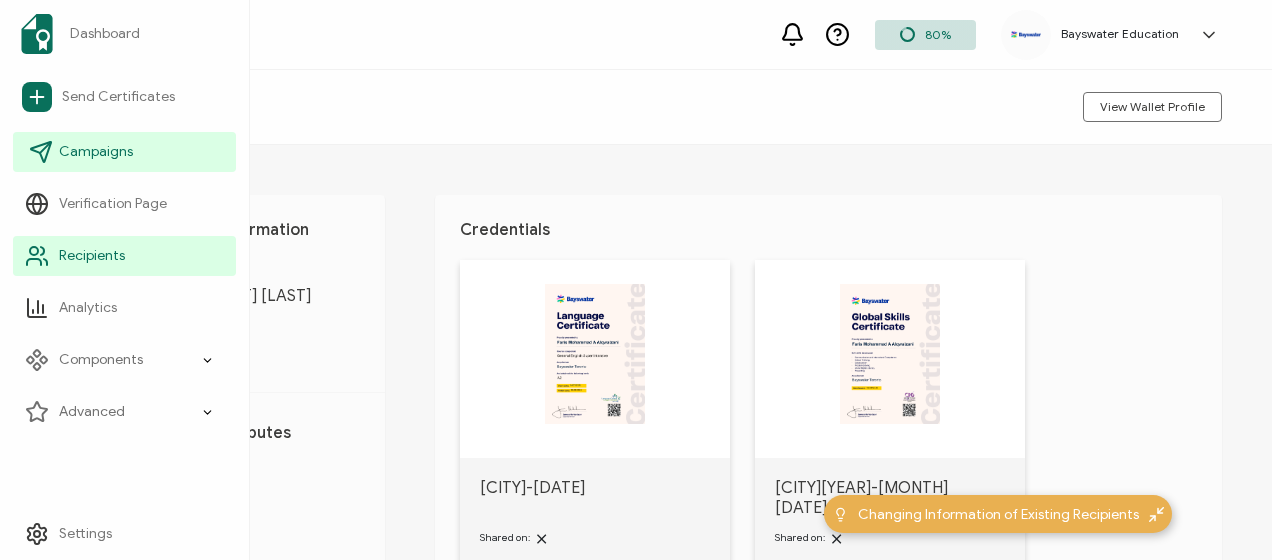 drag, startPoint x: 84, startPoint y: 150, endPoint x: 109, endPoint y: 150, distance: 25 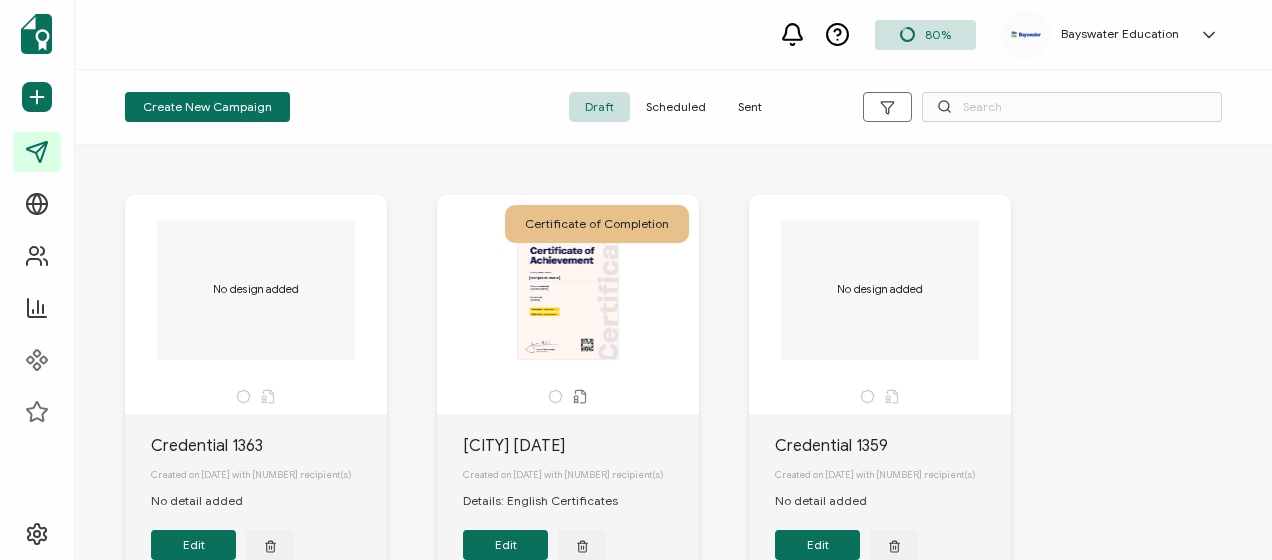 click on "Sent" at bounding box center [750, 107] 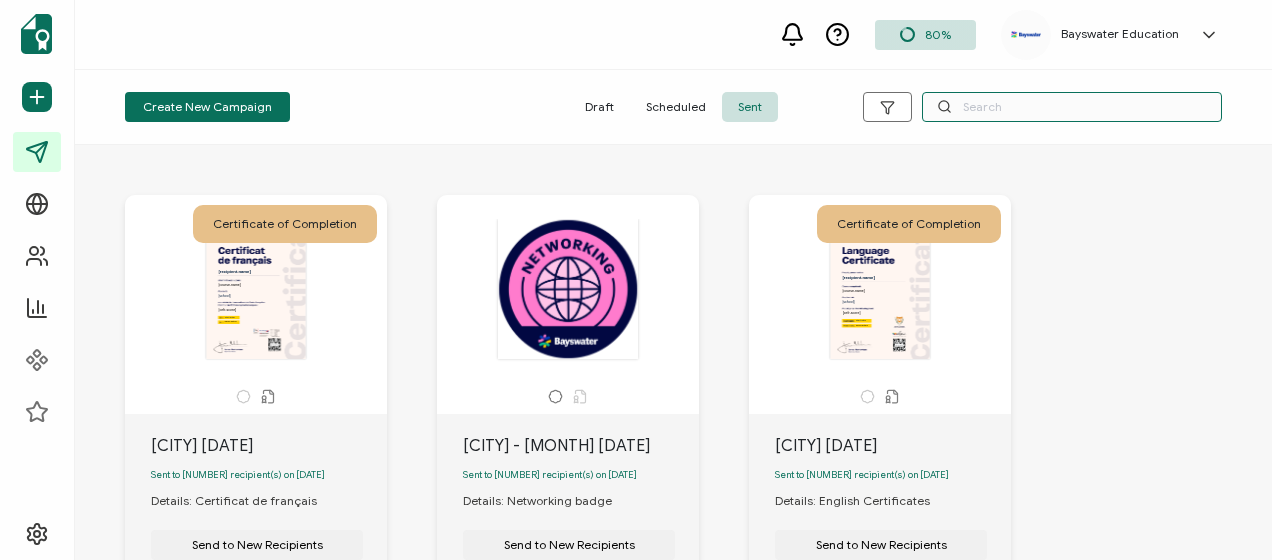 click at bounding box center [1072, 107] 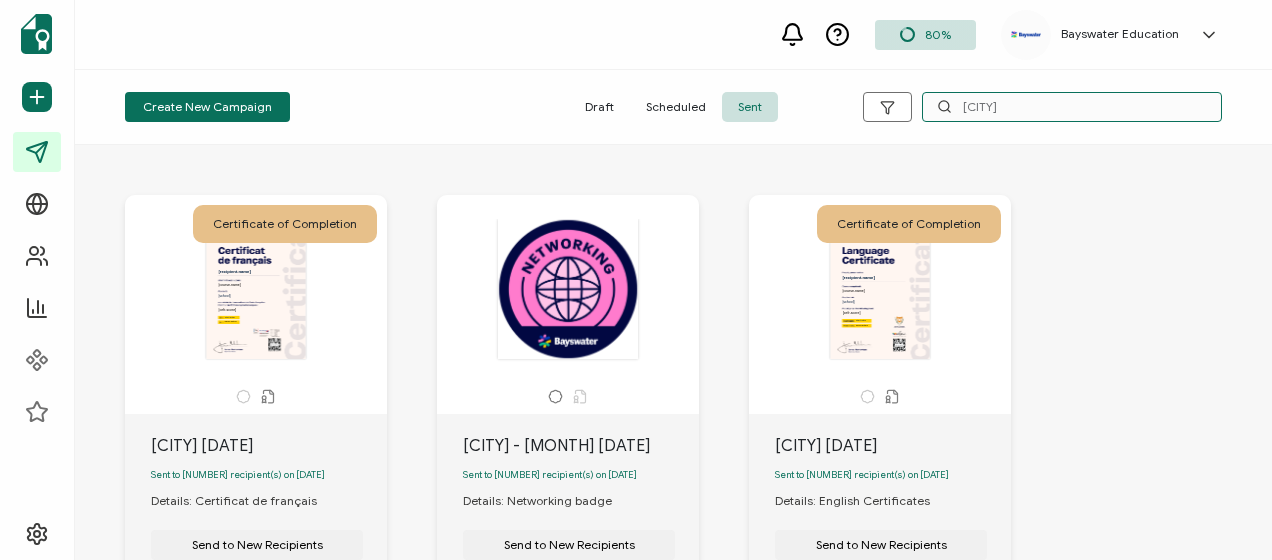 type on "[CITY]" 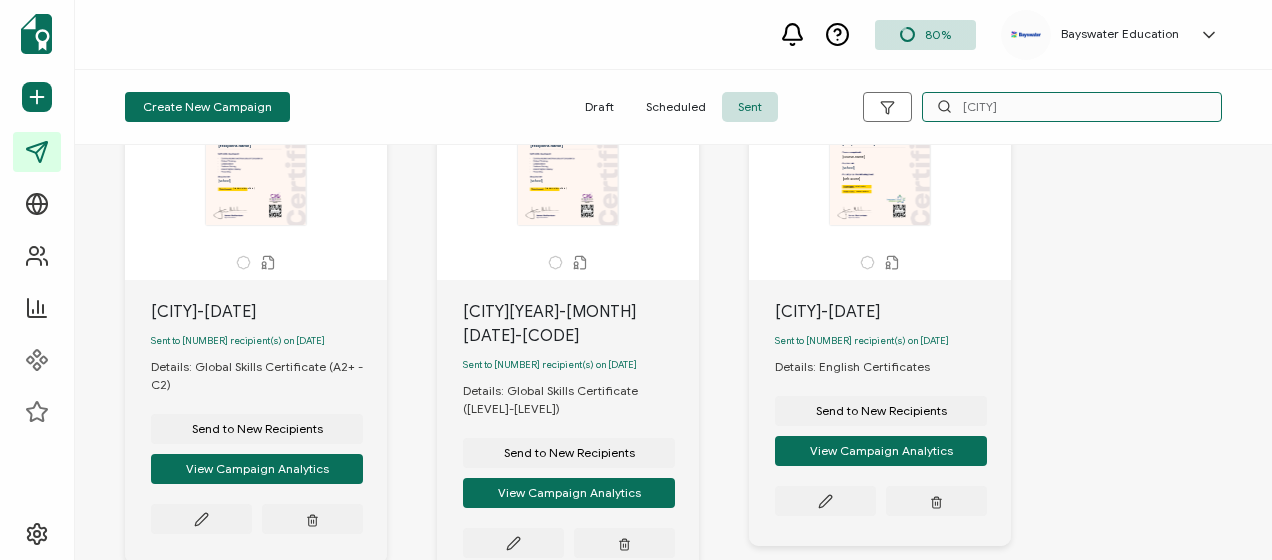 scroll, scrollTop: 200, scrollLeft: 0, axis: vertical 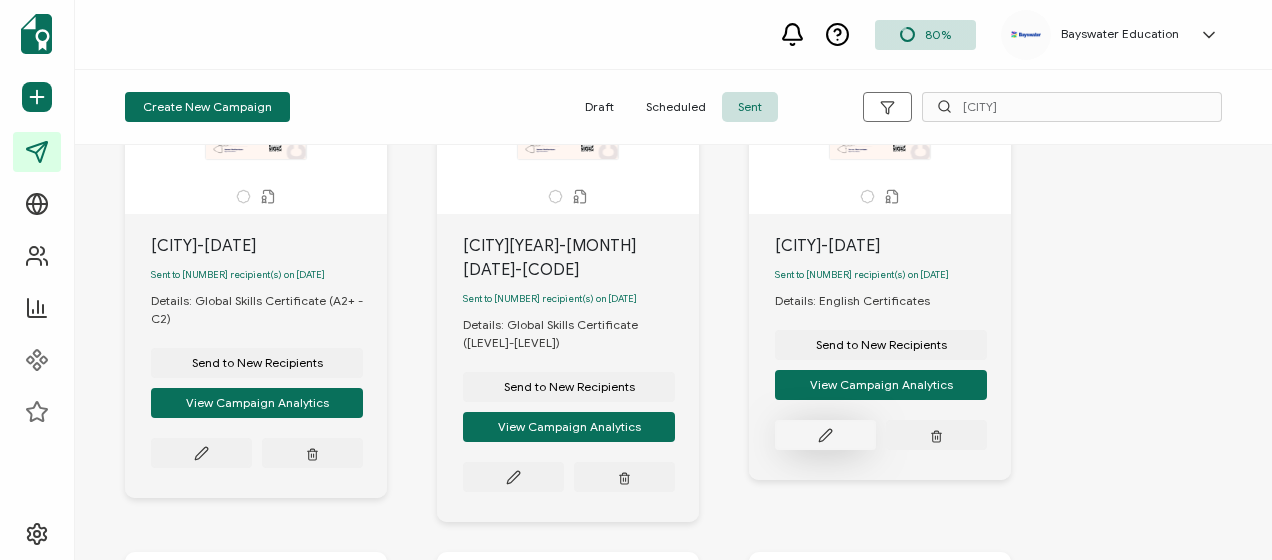 click 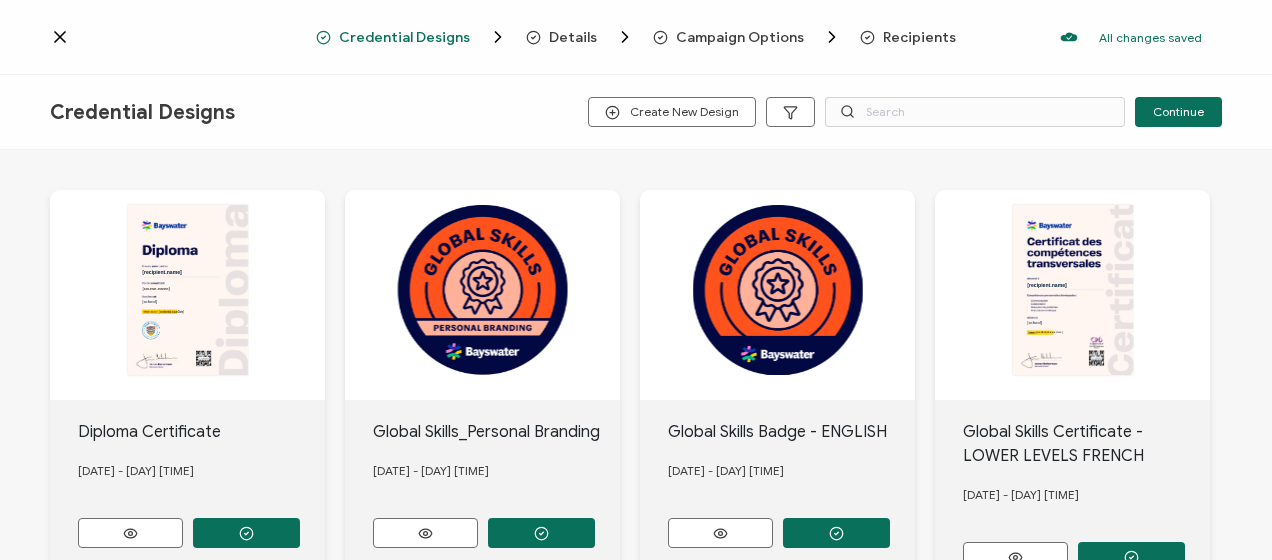 click on "Recipients" at bounding box center [919, 37] 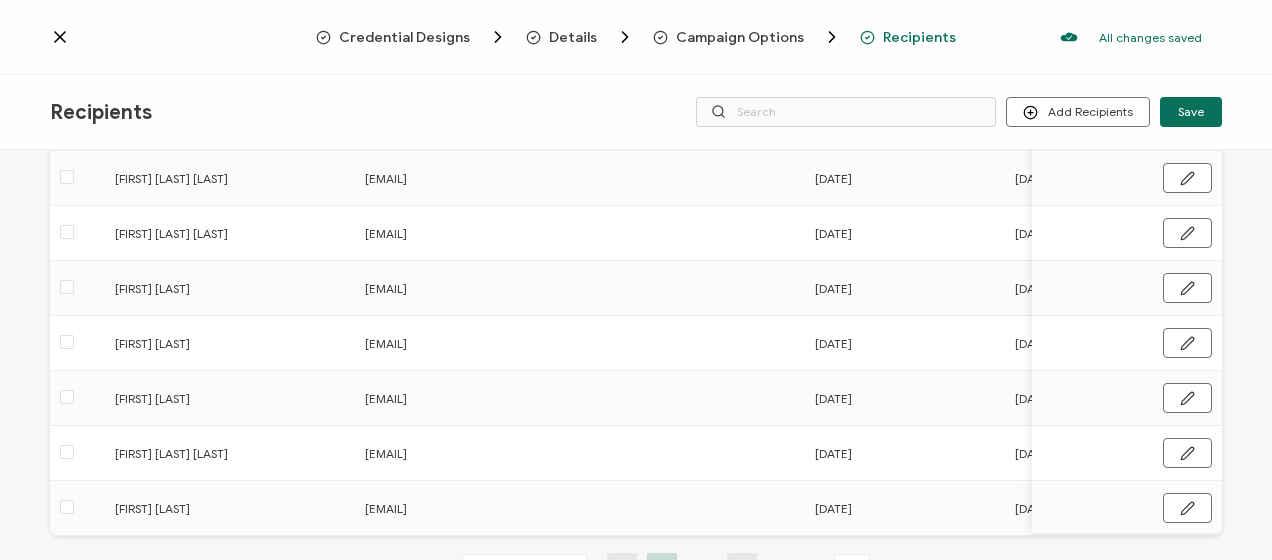 scroll, scrollTop: 400, scrollLeft: 0, axis: vertical 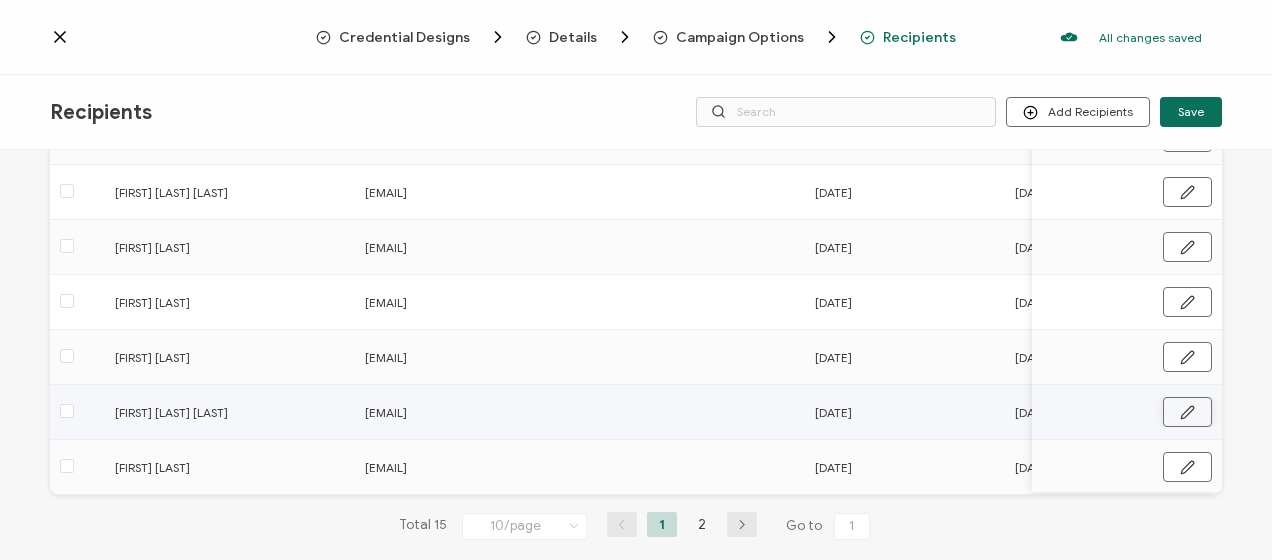 click at bounding box center (1187, 412) 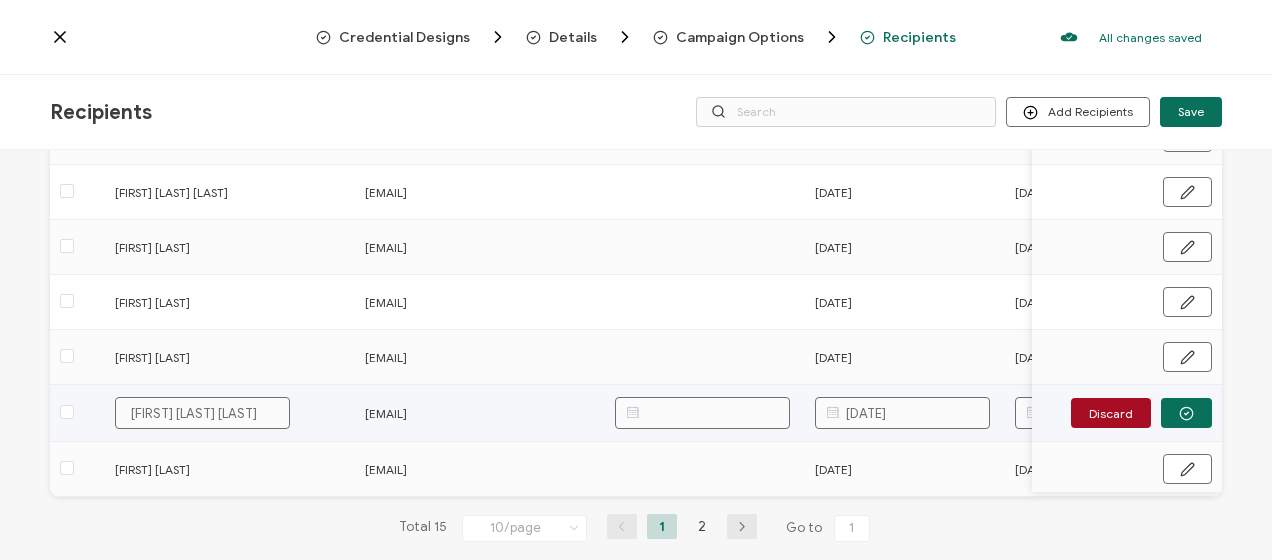 scroll, scrollTop: 402, scrollLeft: 0, axis: vertical 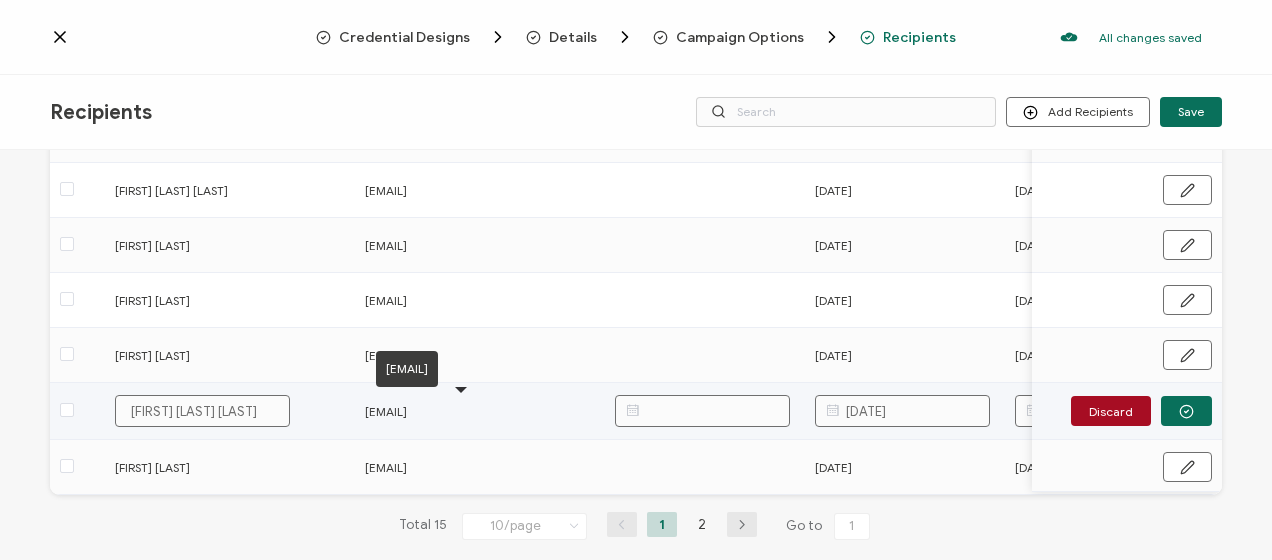 click on "[EMAIL]" at bounding box center (460, 411) 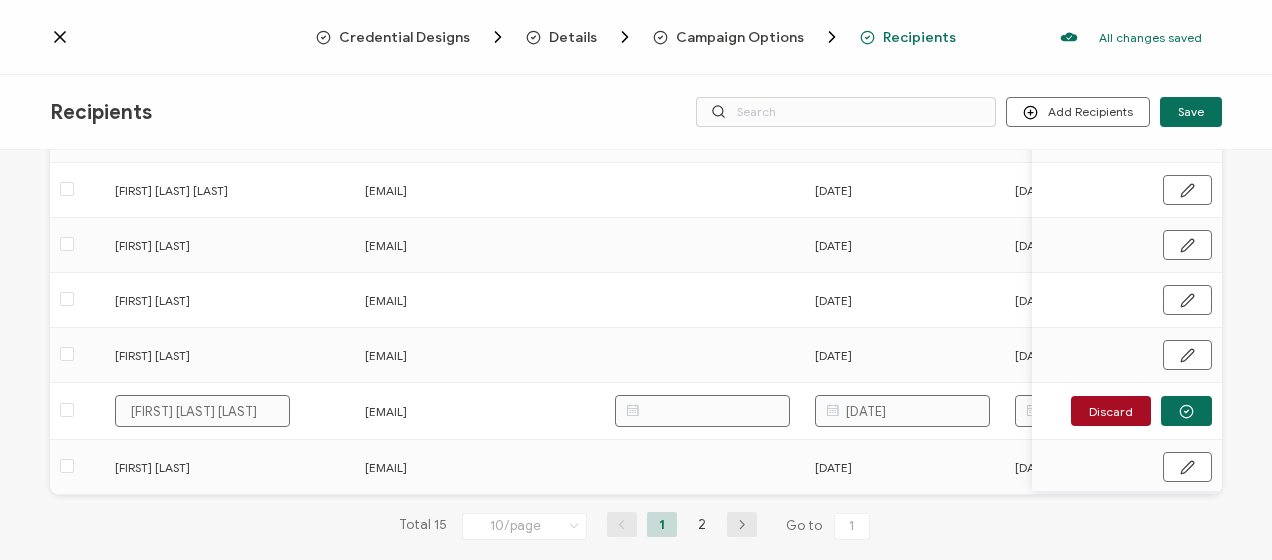 scroll, scrollTop: 0, scrollLeft: 245, axis: horizontal 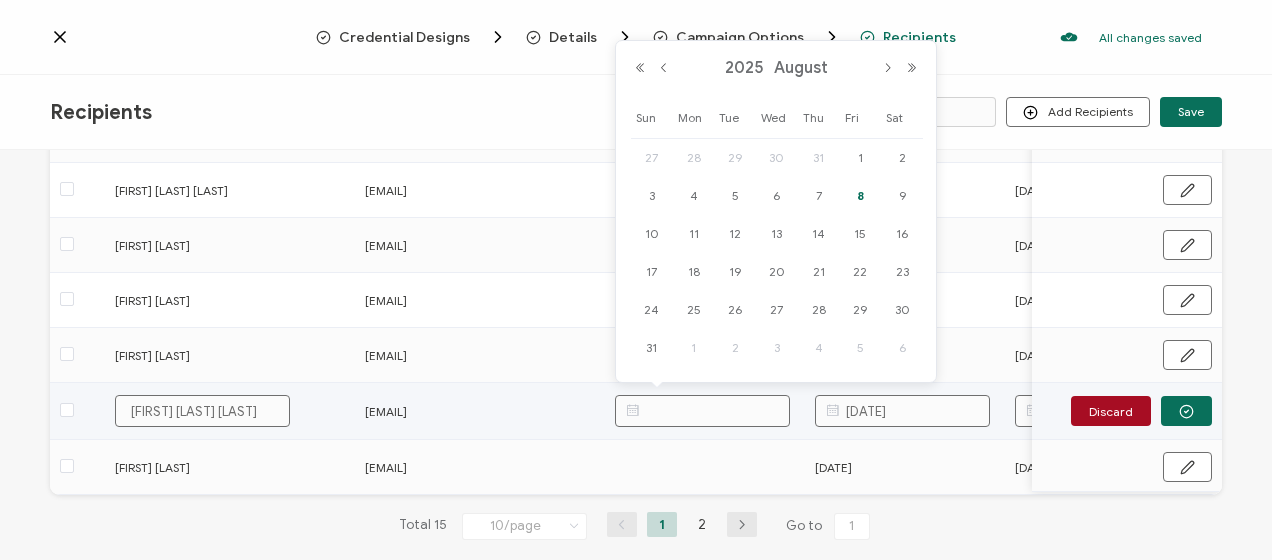click at bounding box center [702, 411] 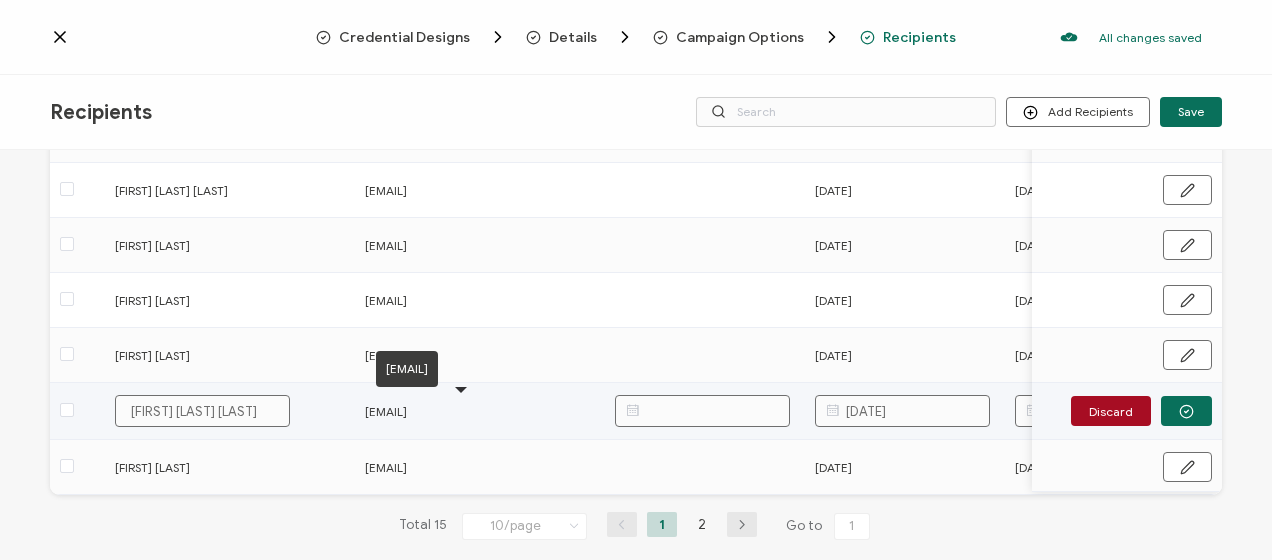 click on "[EMAIL]" at bounding box center [460, 411] 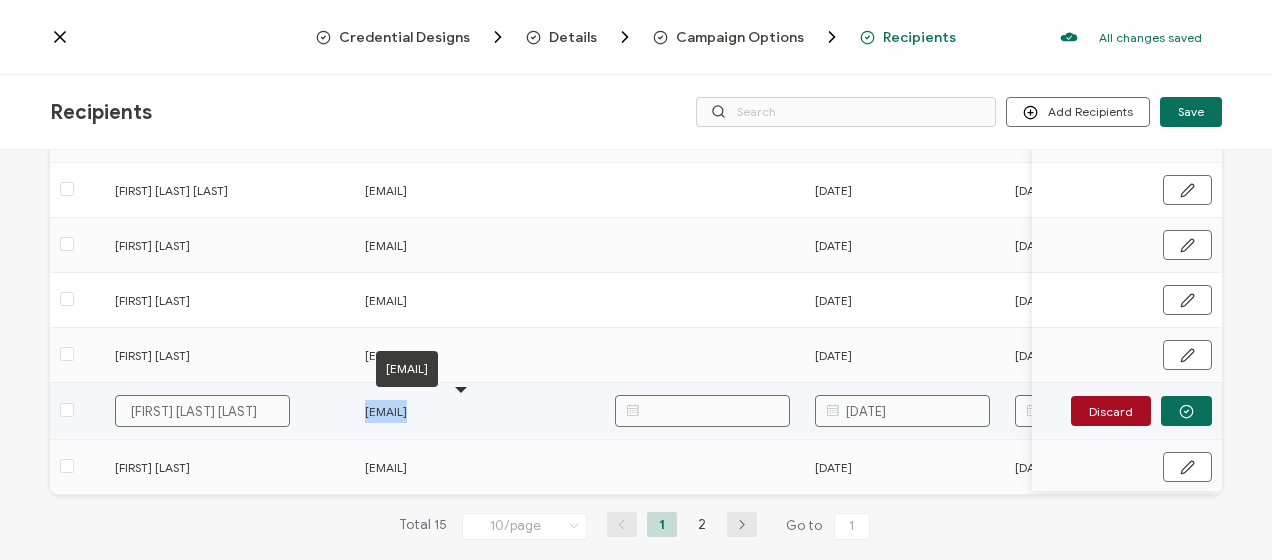 click on "[EMAIL]" at bounding box center (460, 411) 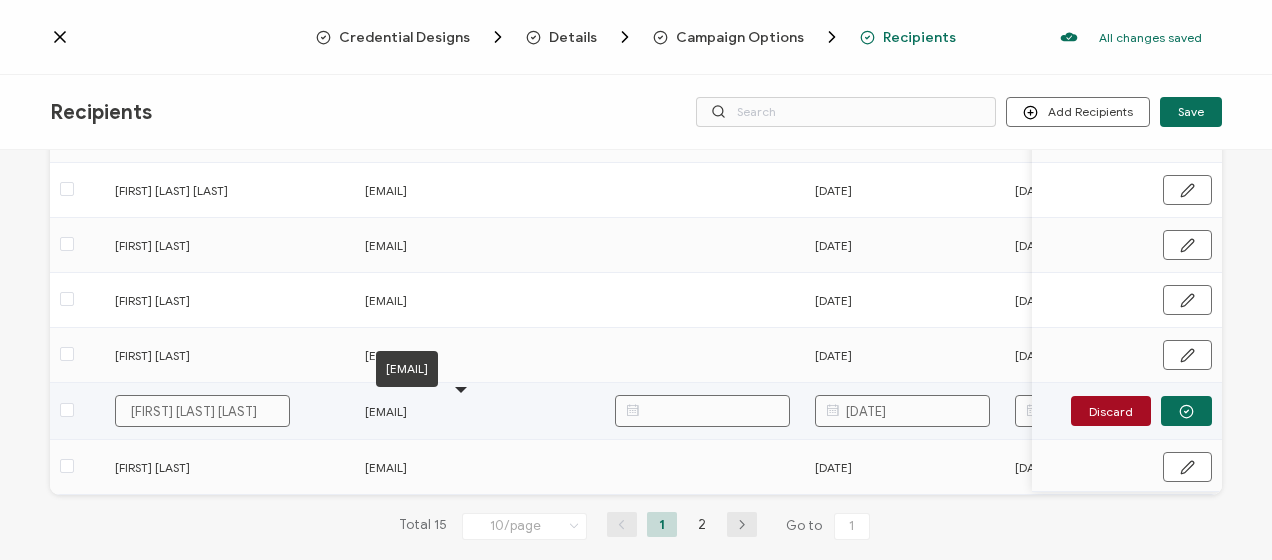 drag, startPoint x: 441, startPoint y: 404, endPoint x: 332, endPoint y: 414, distance: 109.457756 